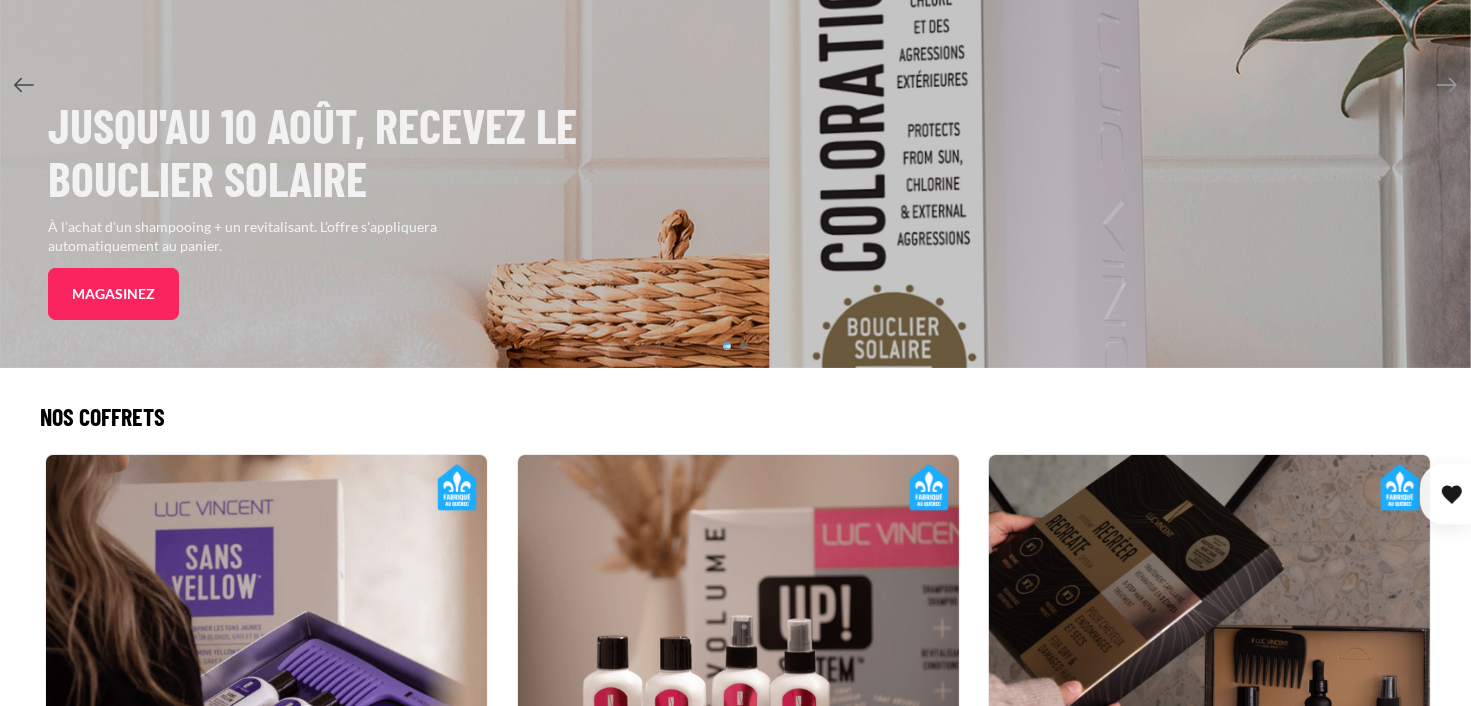 scroll, scrollTop: 400, scrollLeft: 0, axis: vertical 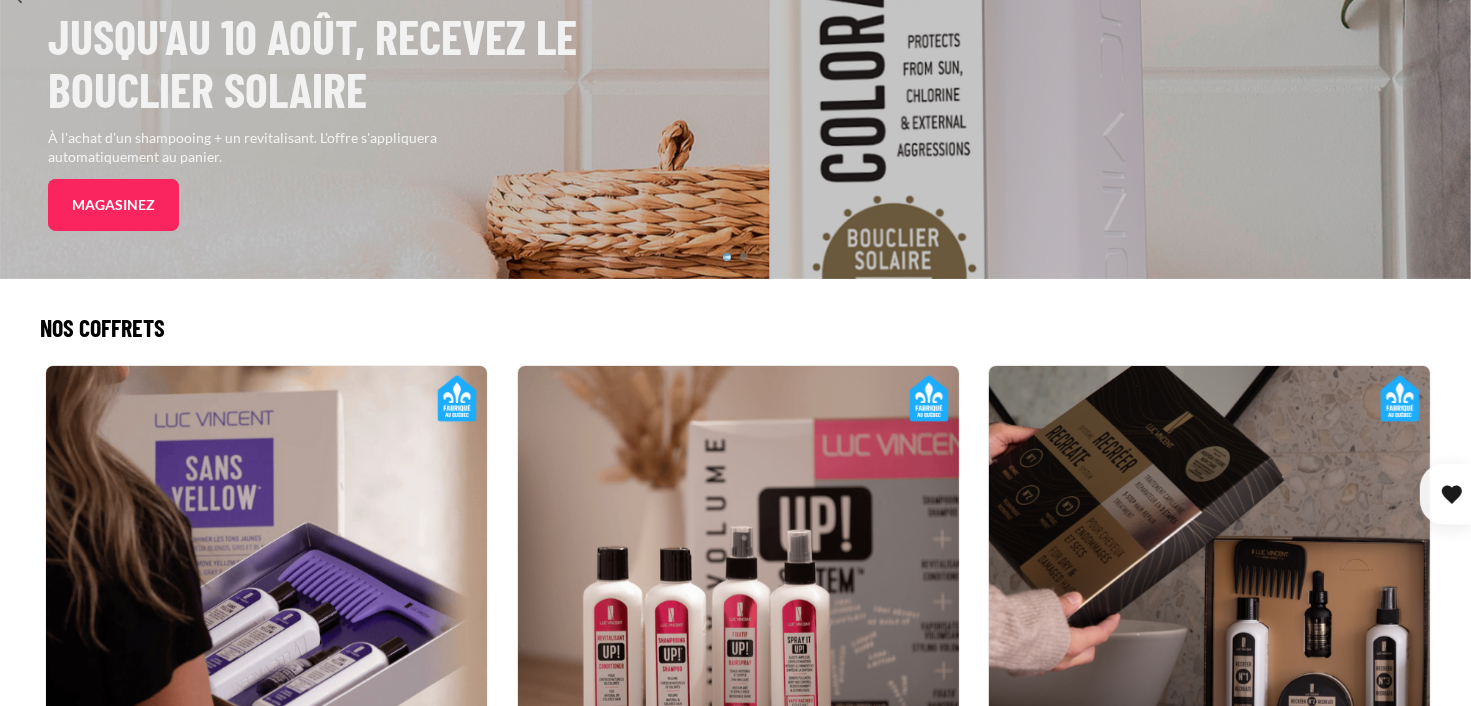 click on "Jusqu'au [DATE], recevez le bouclier solaire
À l'achat d'un shampooing + un revitalisant. L'offre s'appliquera automatiquement au panier.
Magasinez
Économisez jusqu'à 50% sur les coffrets
Profitez de nos ensembles exclusifs pensés pour vous faire économiser sur vos produits préférés.
Magasinez nos coffrets
1
2" at bounding box center [735, -1] 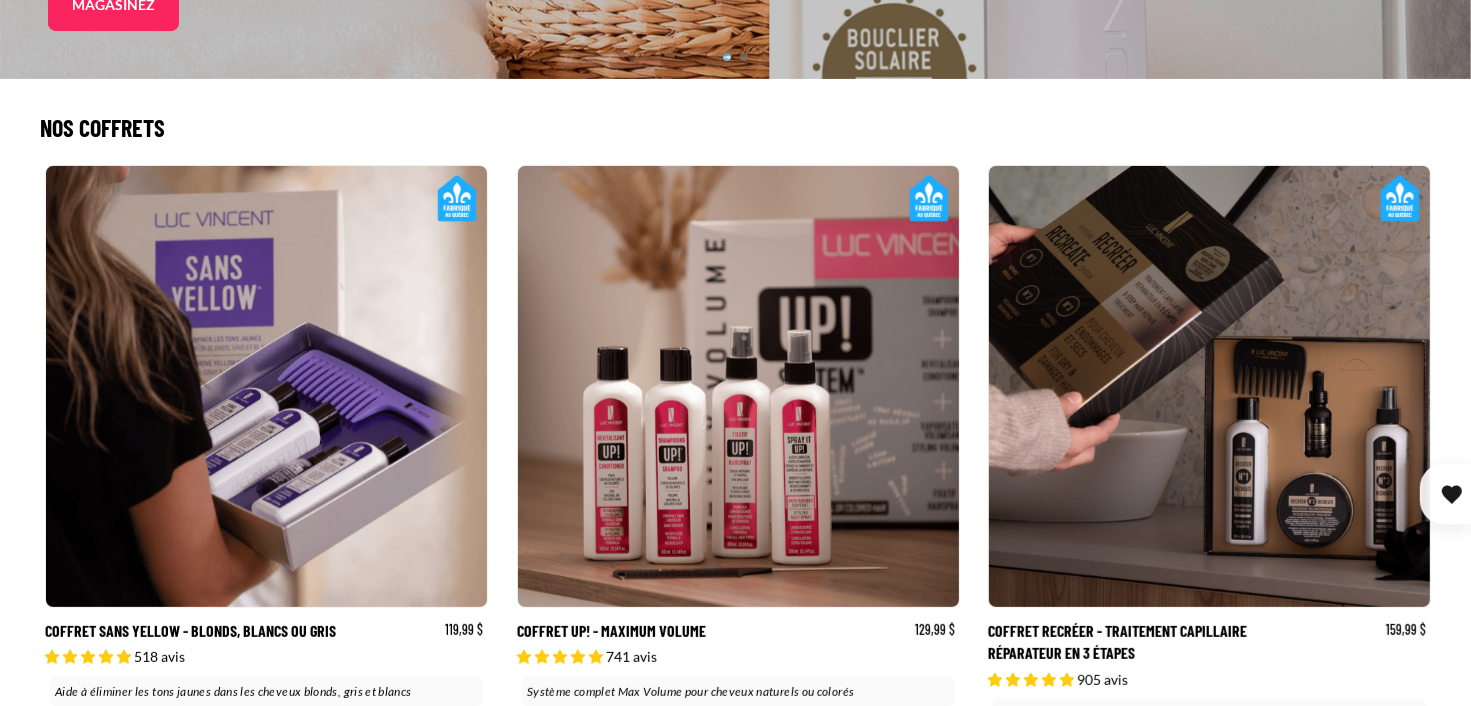 scroll, scrollTop: 549, scrollLeft: 0, axis: vertical 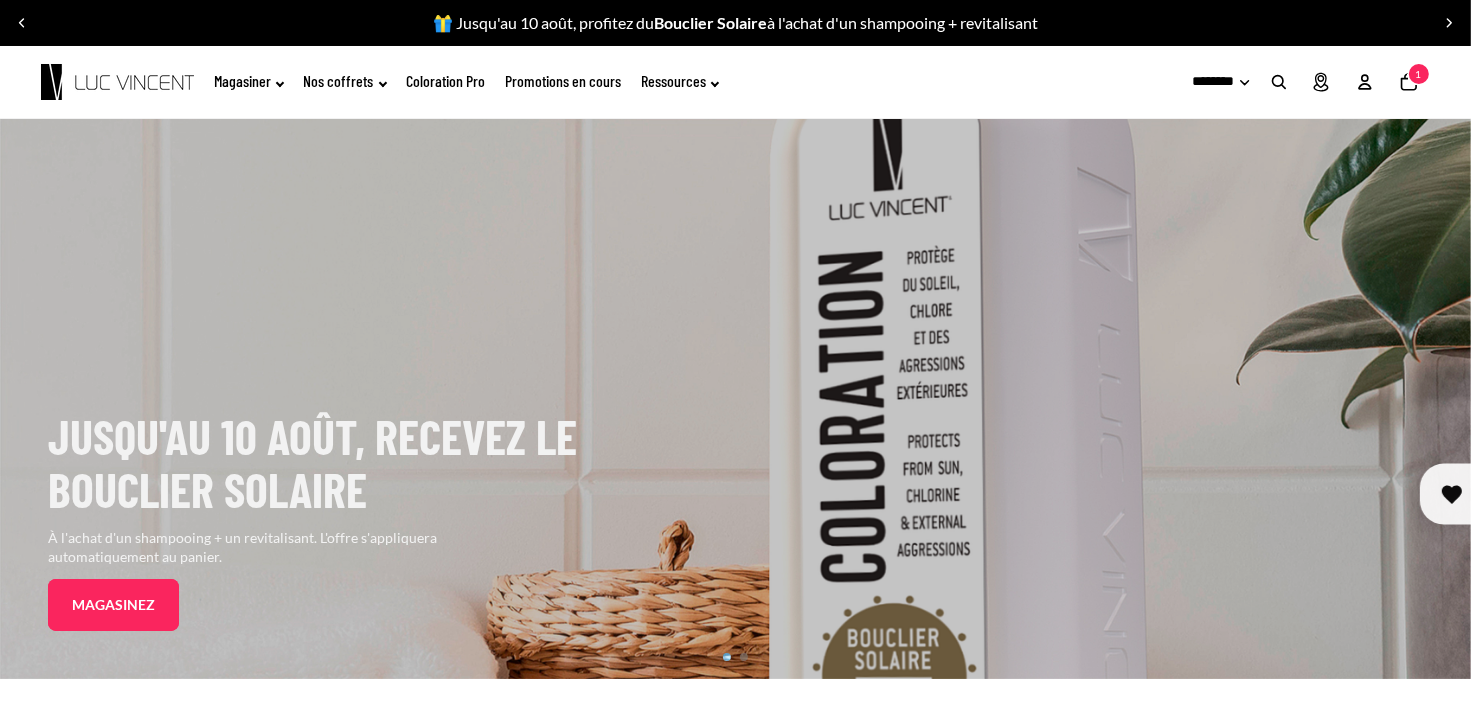 click at bounding box center [1279, 82] 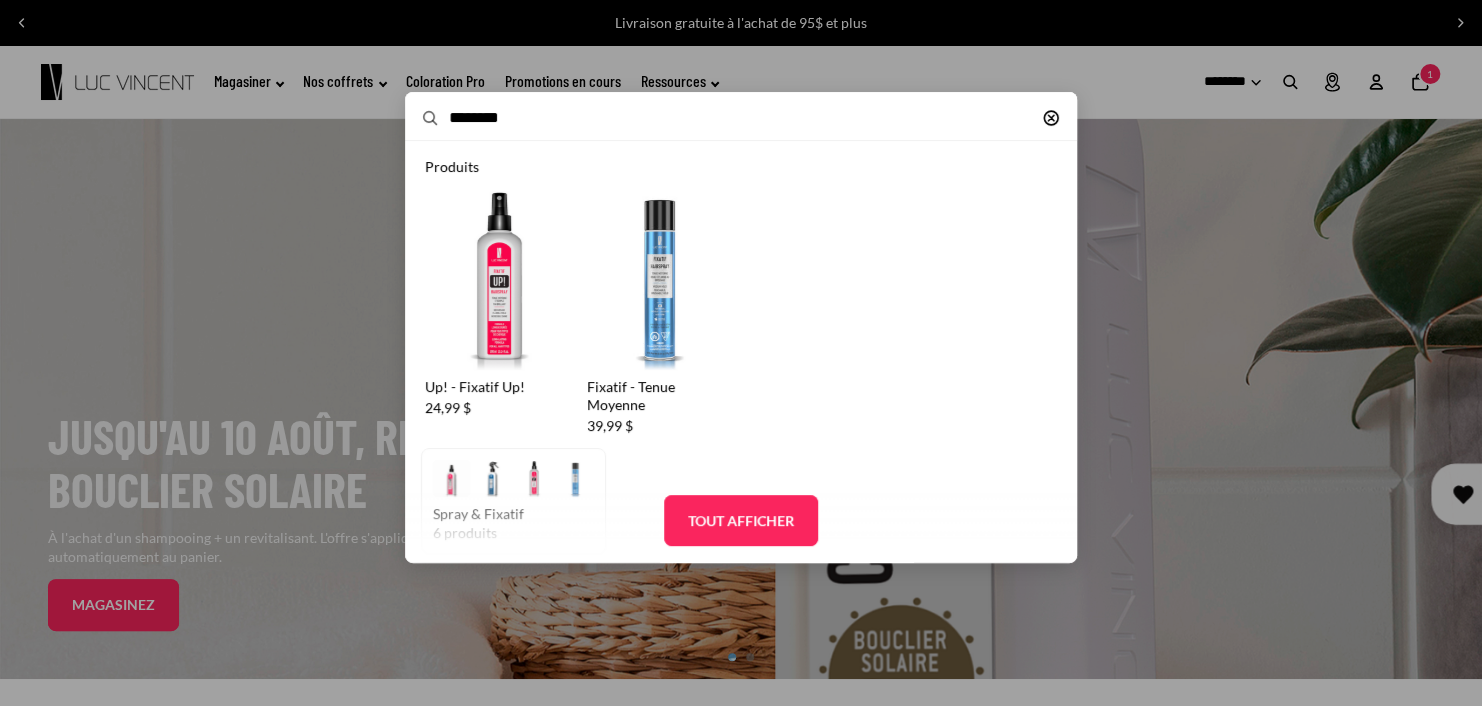 type on "*******" 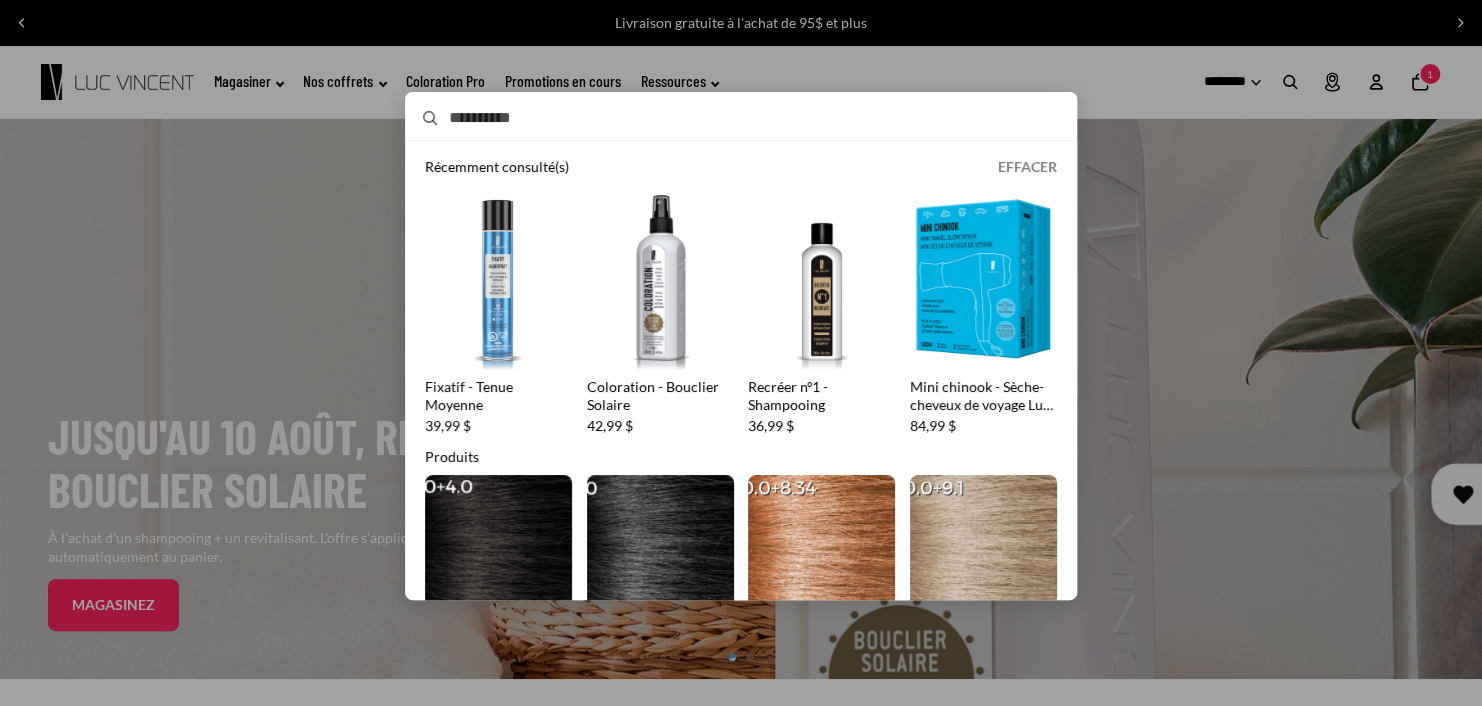 click on "Rechercher
Effacer
Récemment consulté(s)
Effacer
Fixatif - Tenue Moyenne
Fixatif - Tenue Moyenne
39,99 $
Coloration - Bouclier Solaire
Coloration - Bouclier Solaire
42,99 $
Recréer nº1 - Shampooing" at bounding box center (741, 346) 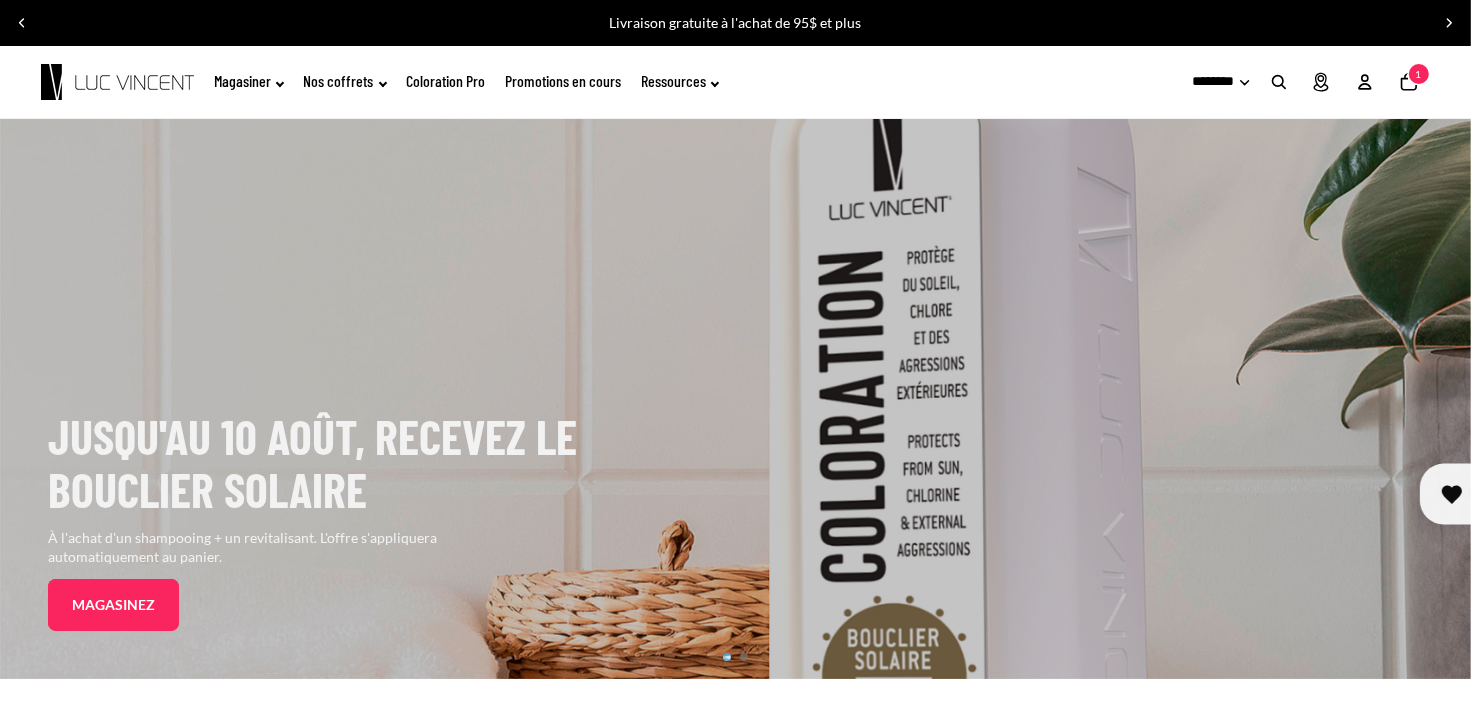 click 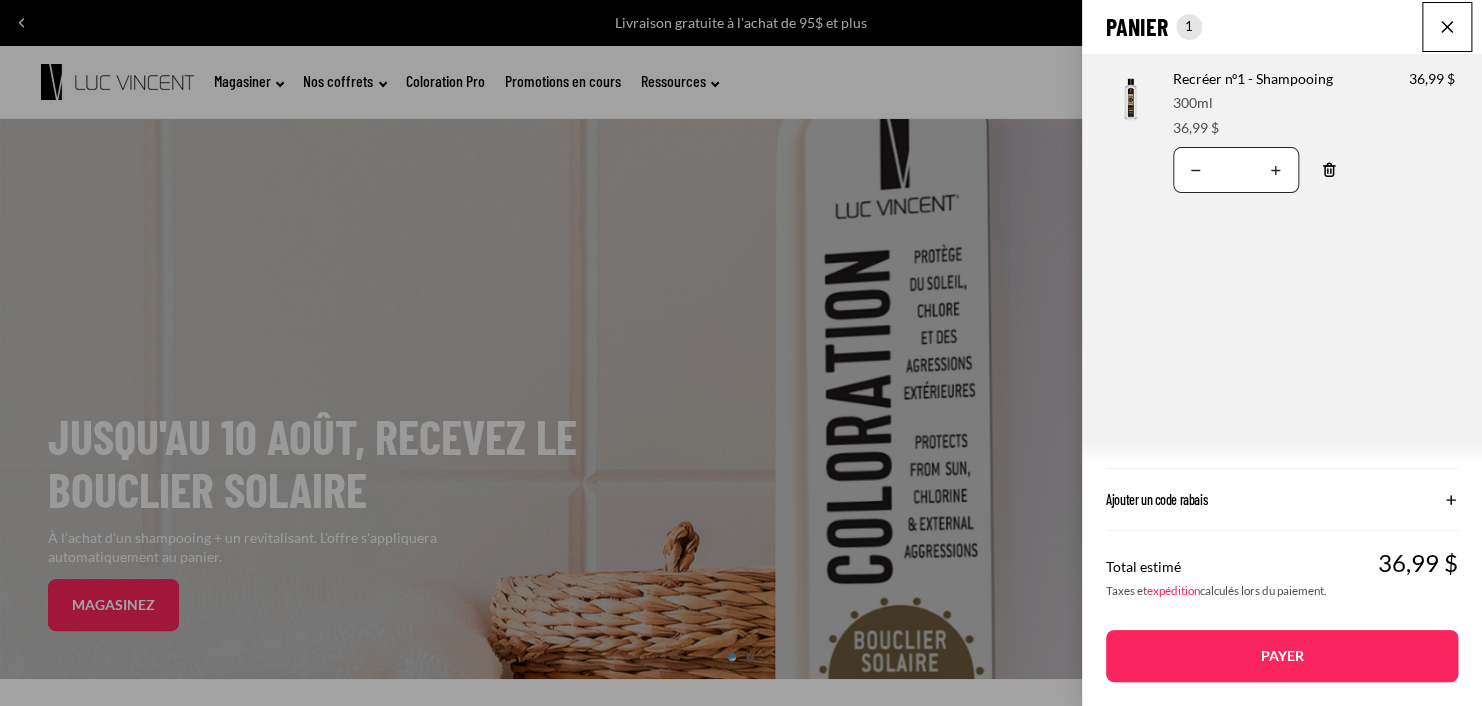 drag, startPoint x: 1349, startPoint y: 22, endPoint x: 957, endPoint y: 27, distance: 392.0319 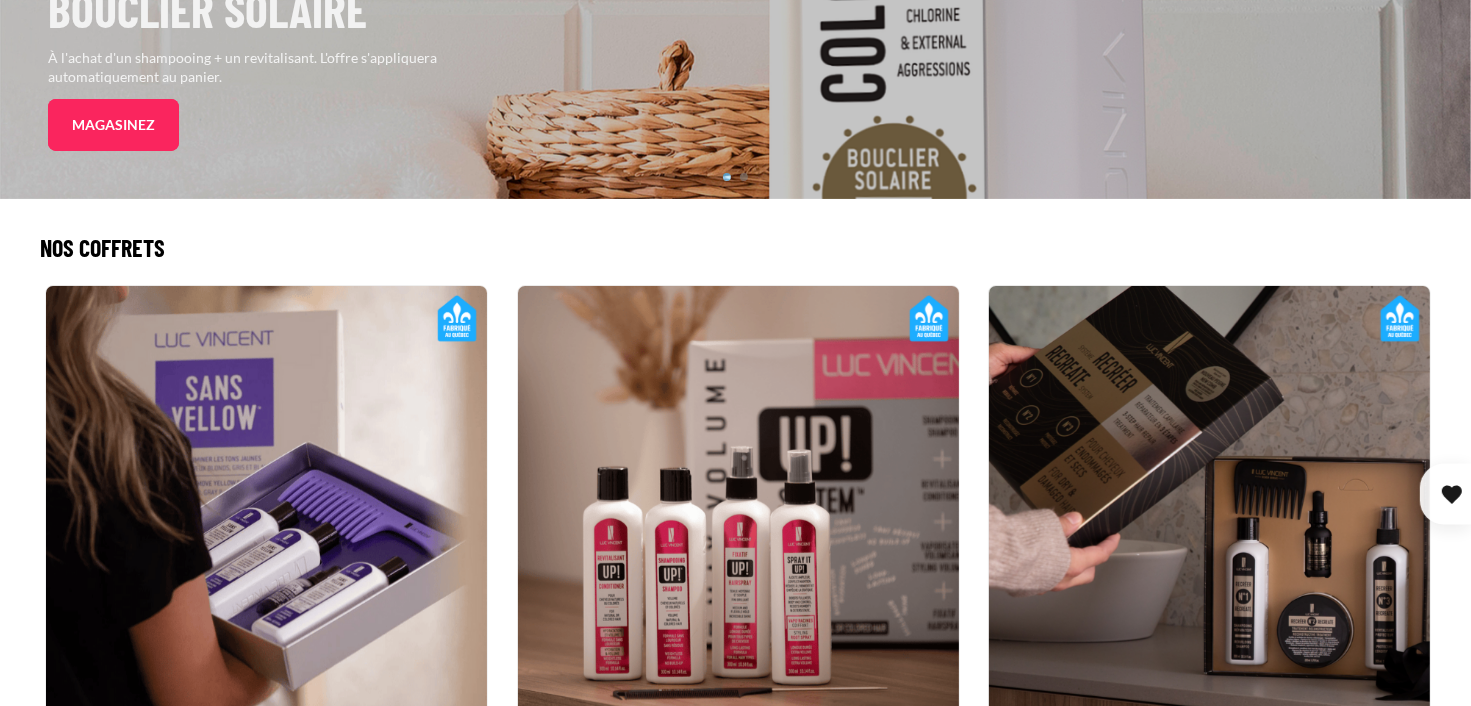 scroll, scrollTop: 666, scrollLeft: 0, axis: vertical 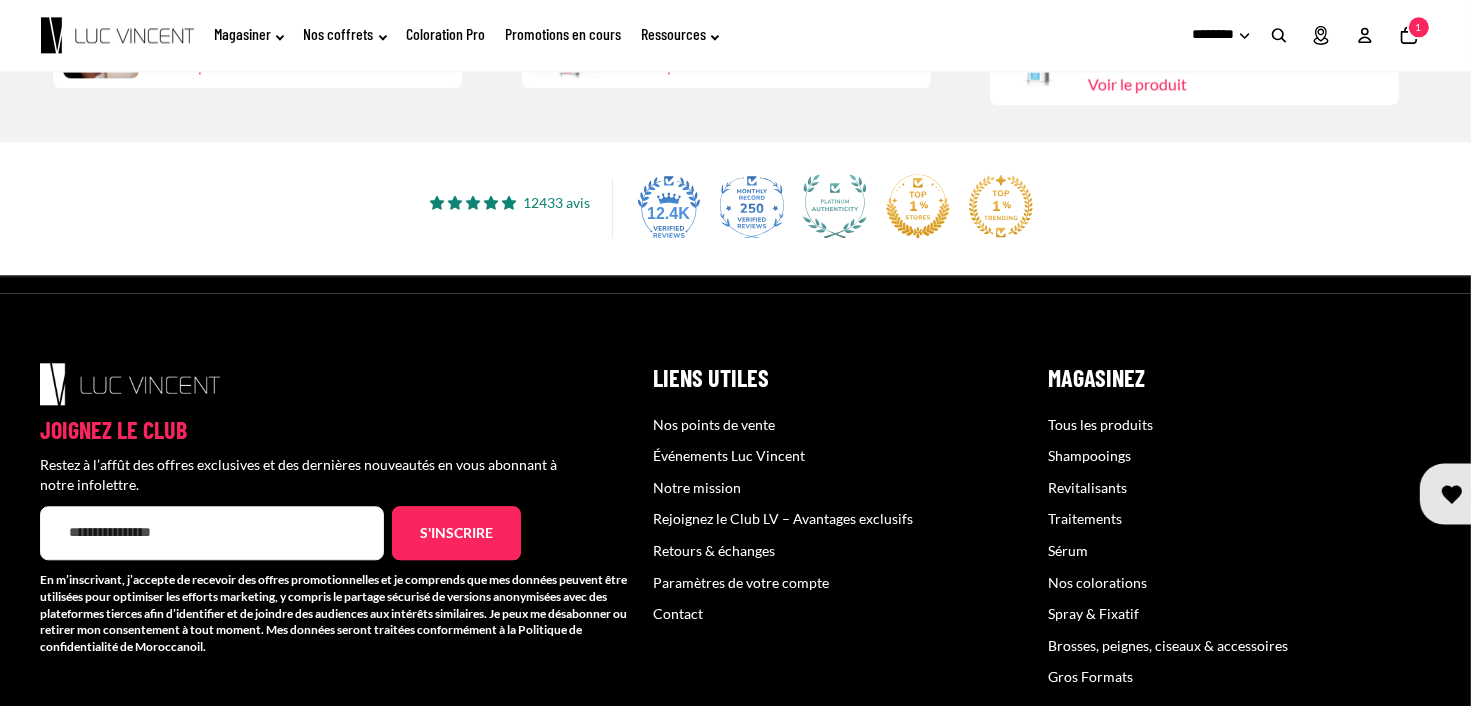 click on "Nos points de vente" at bounding box center (714, 424) 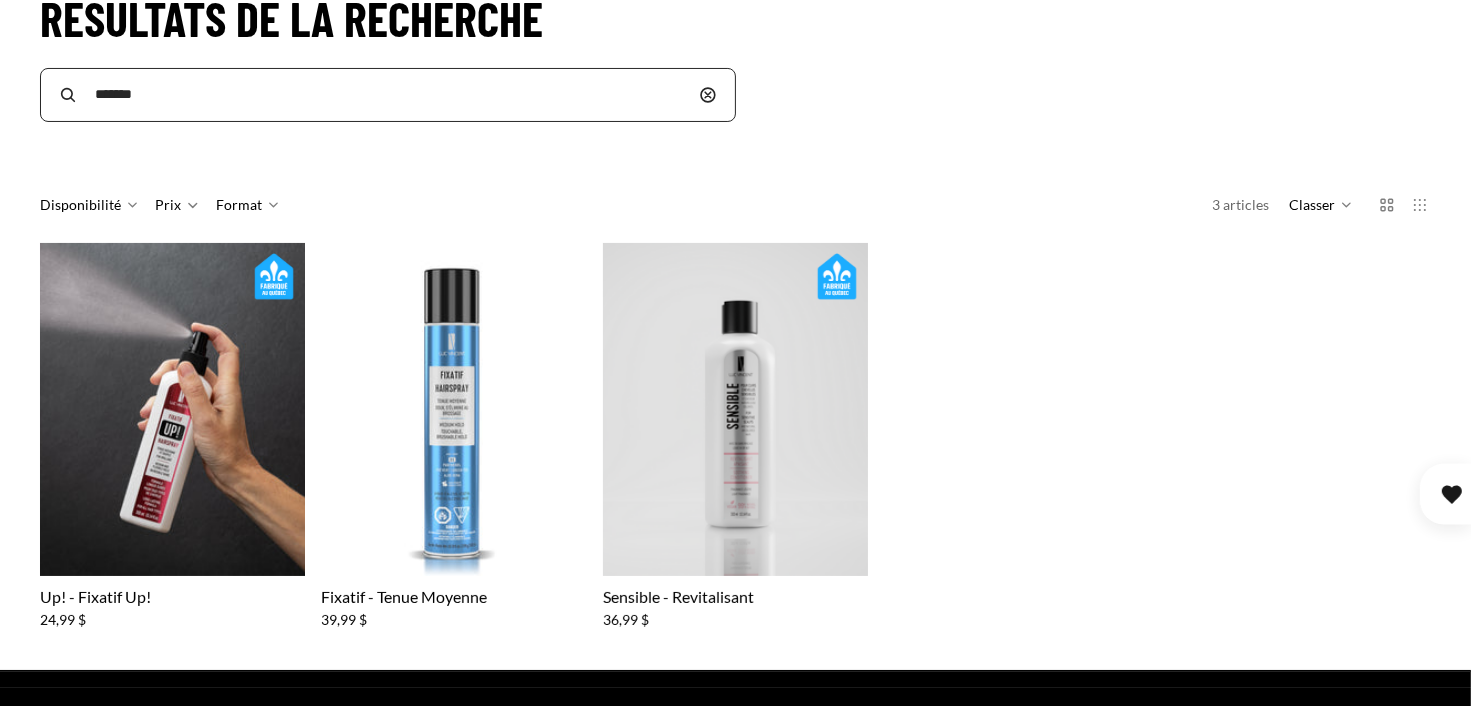 scroll, scrollTop: 333, scrollLeft: 0, axis: vertical 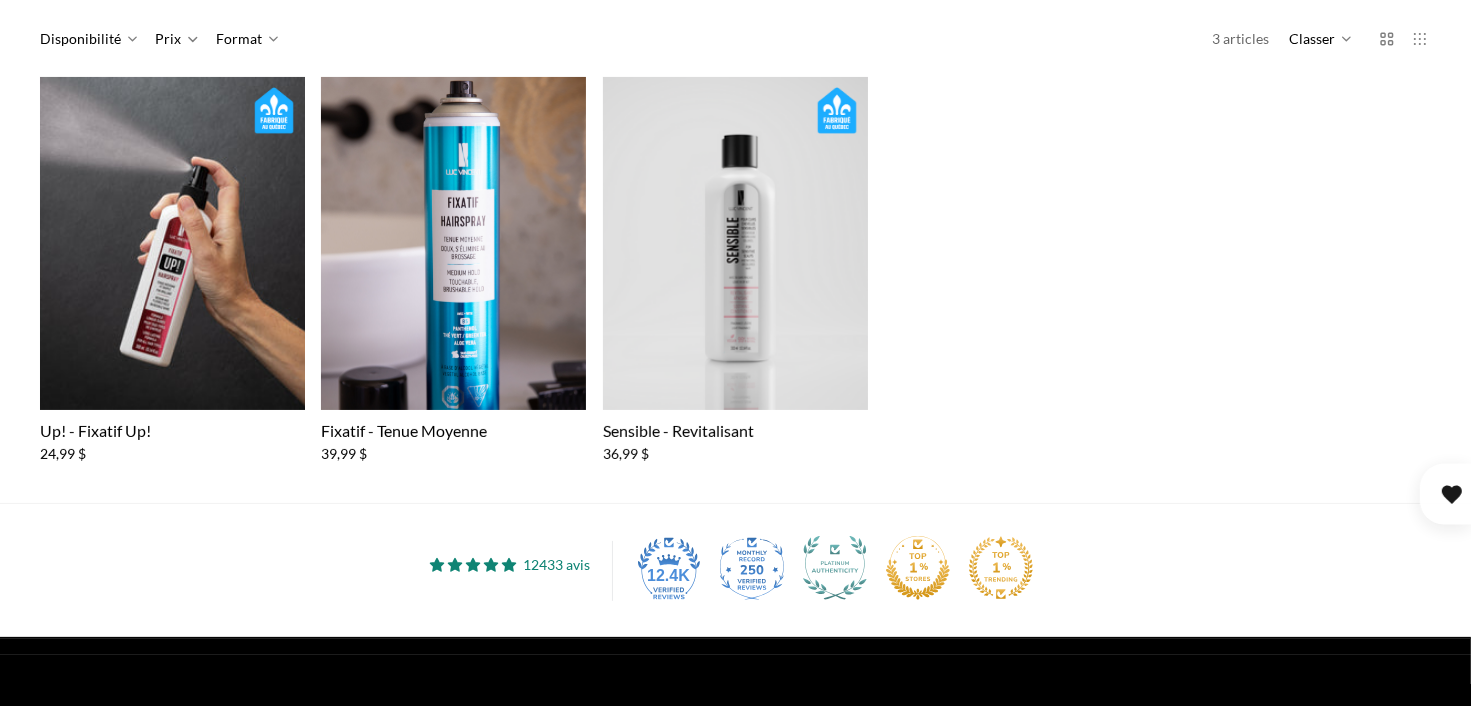 click at bounding box center (453, 243) 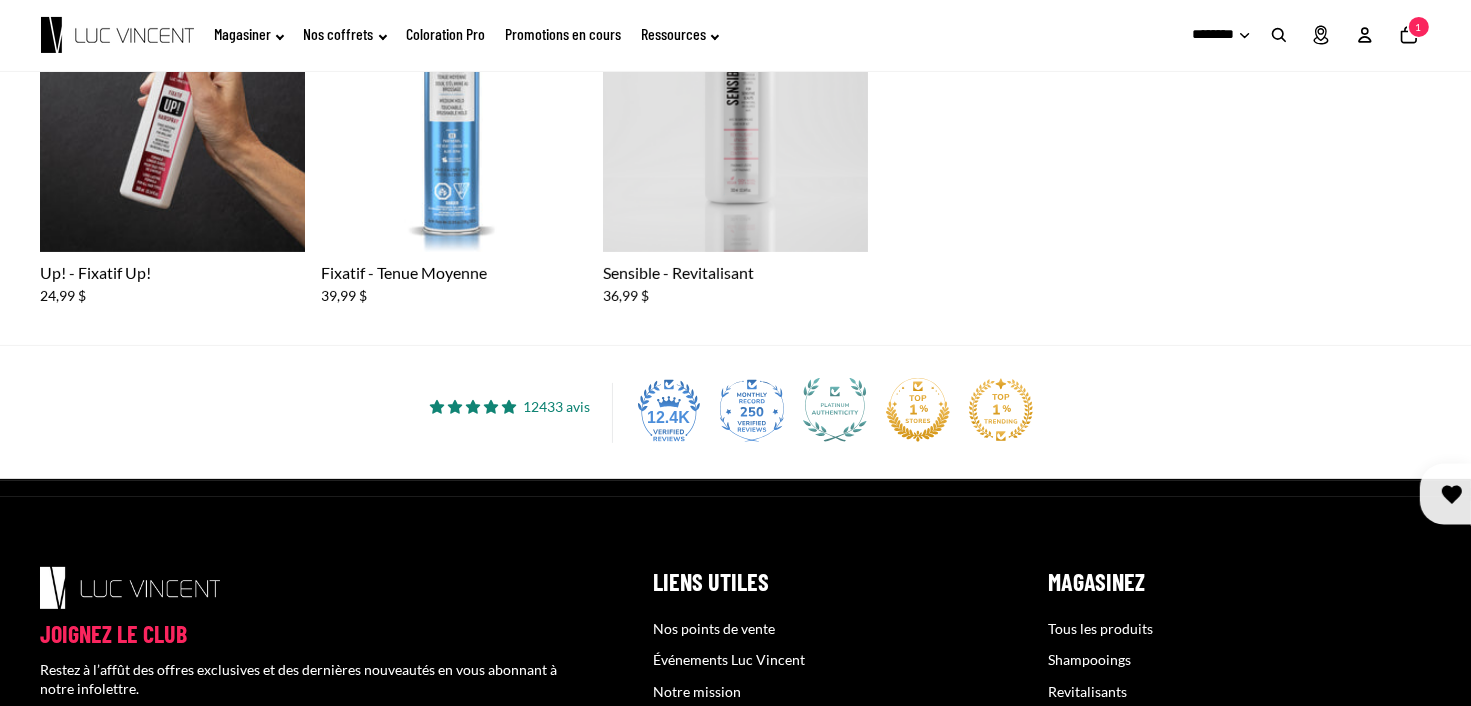 scroll, scrollTop: 267, scrollLeft: 0, axis: vertical 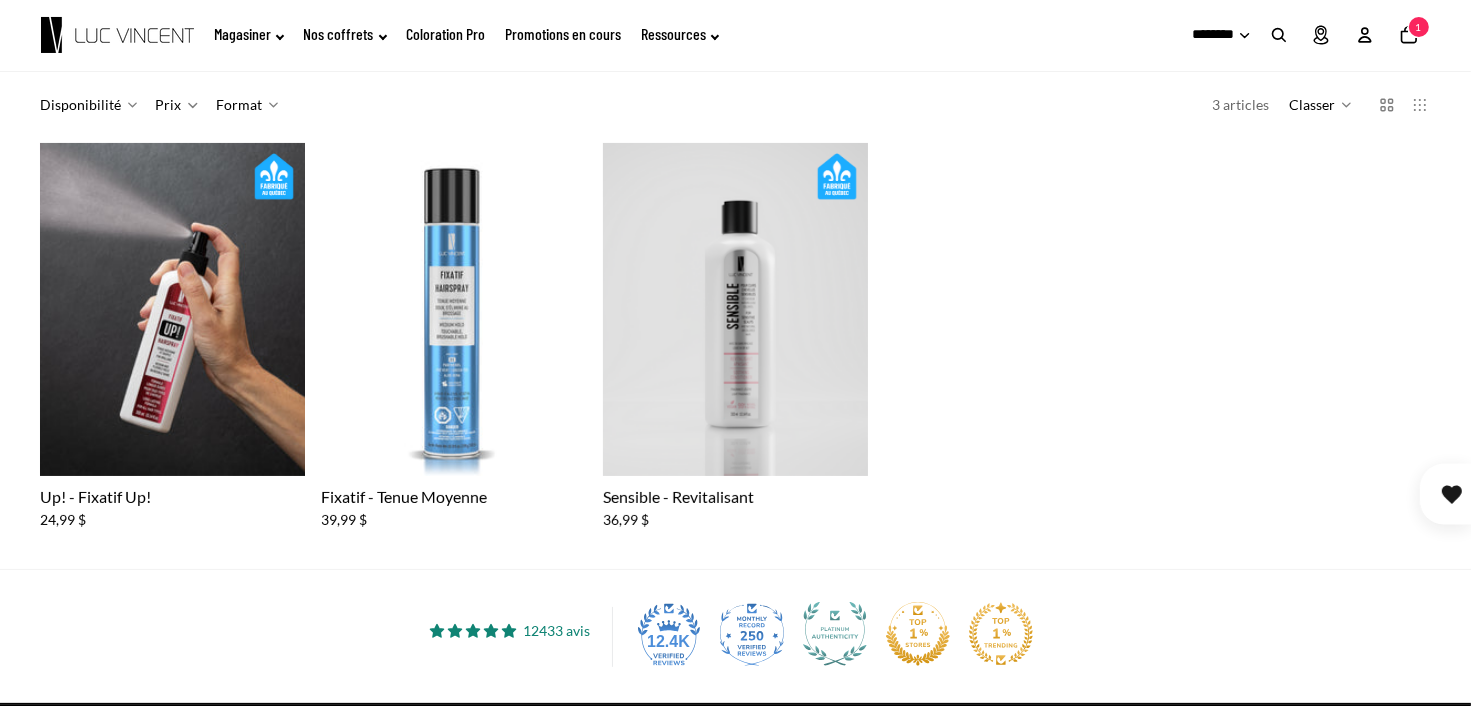 click 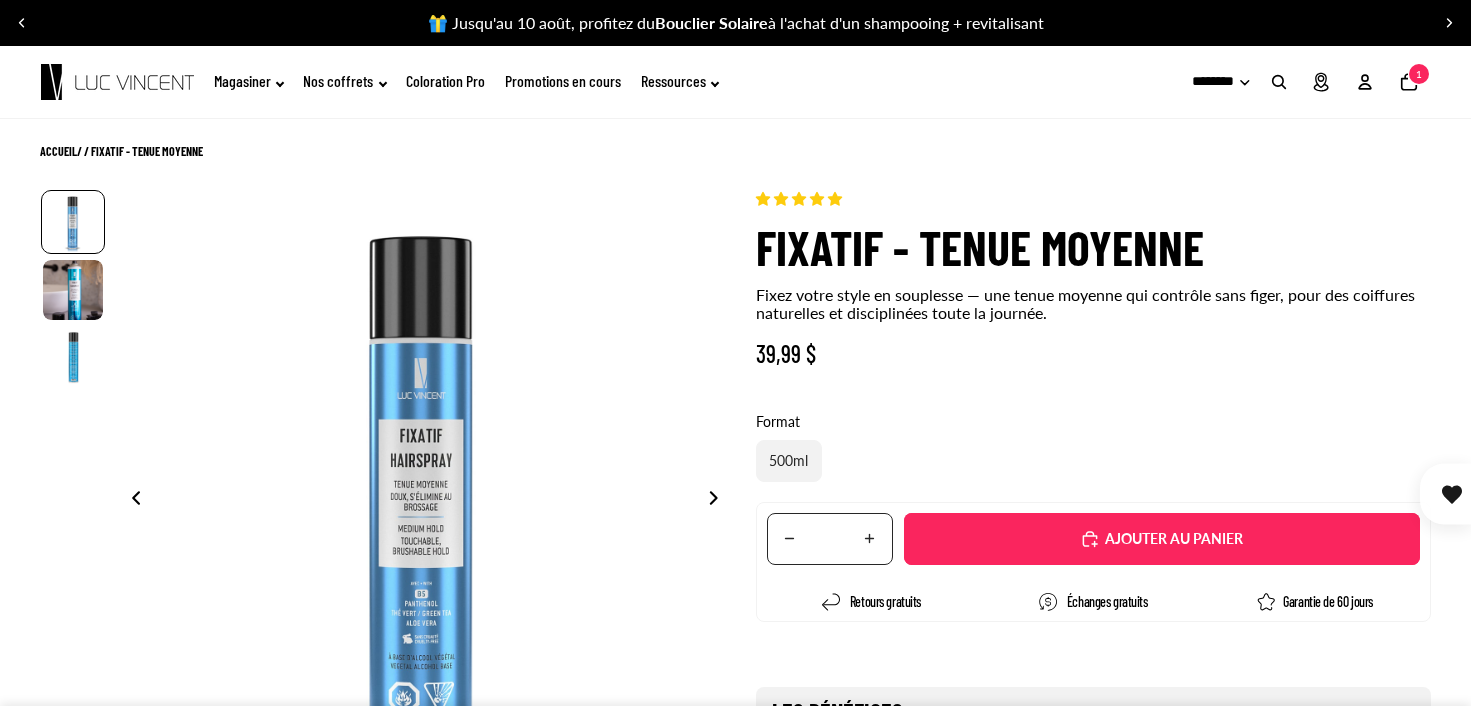 scroll, scrollTop: 0, scrollLeft: 0, axis: both 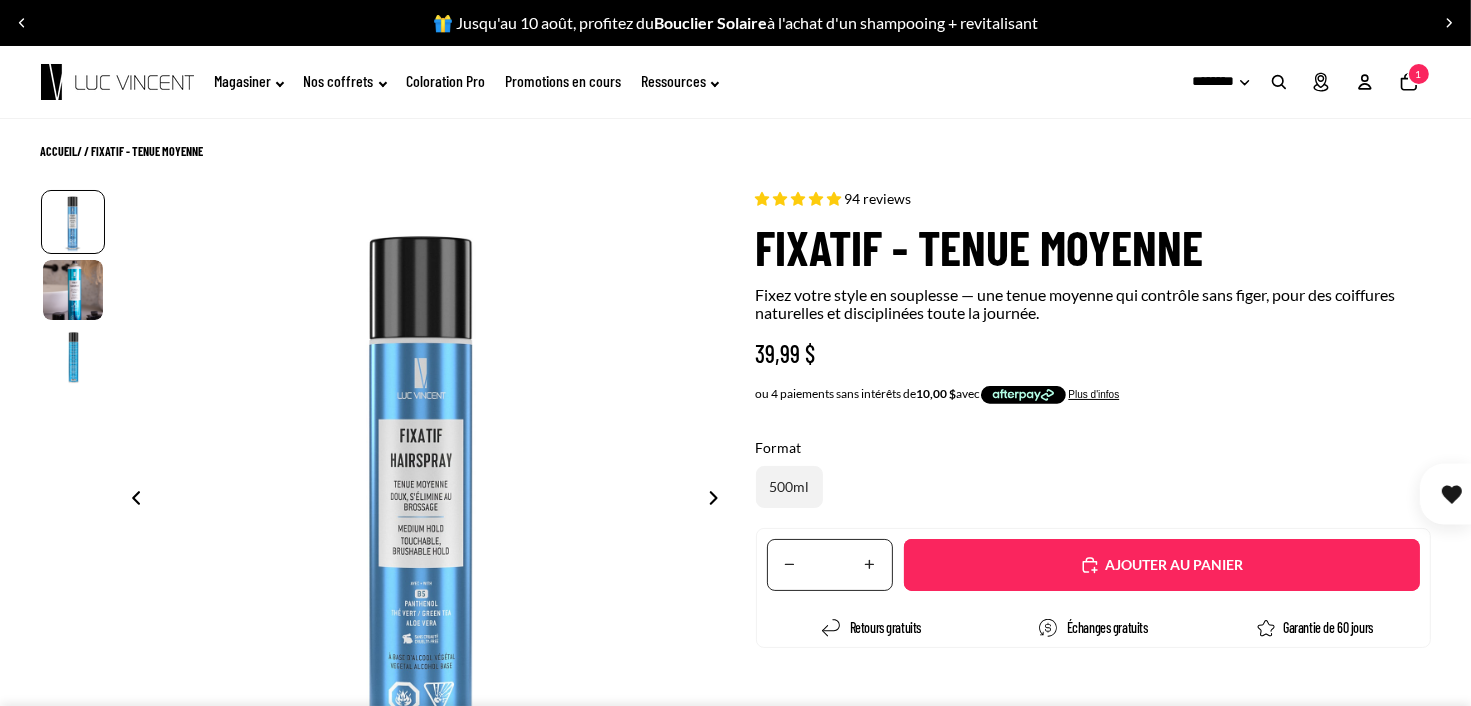 select on "**********" 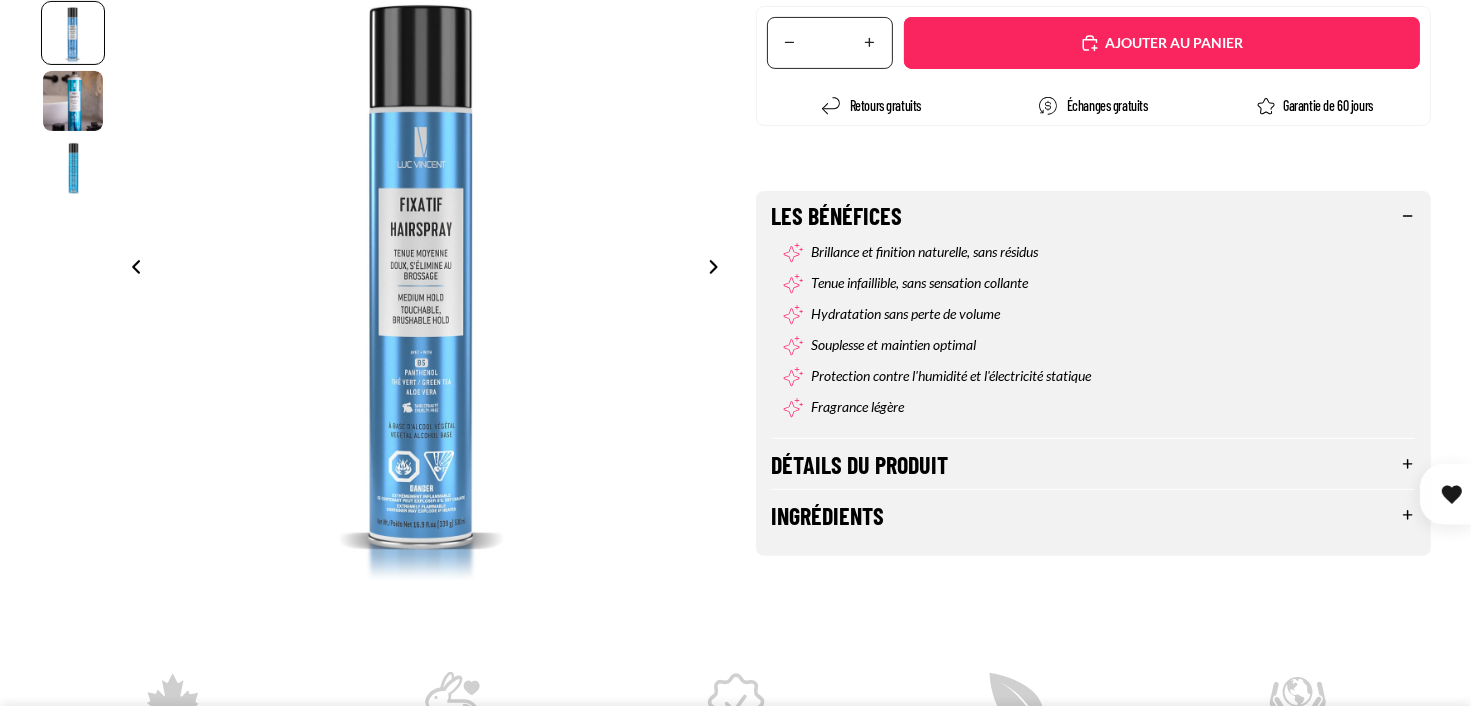 scroll, scrollTop: 533, scrollLeft: 0, axis: vertical 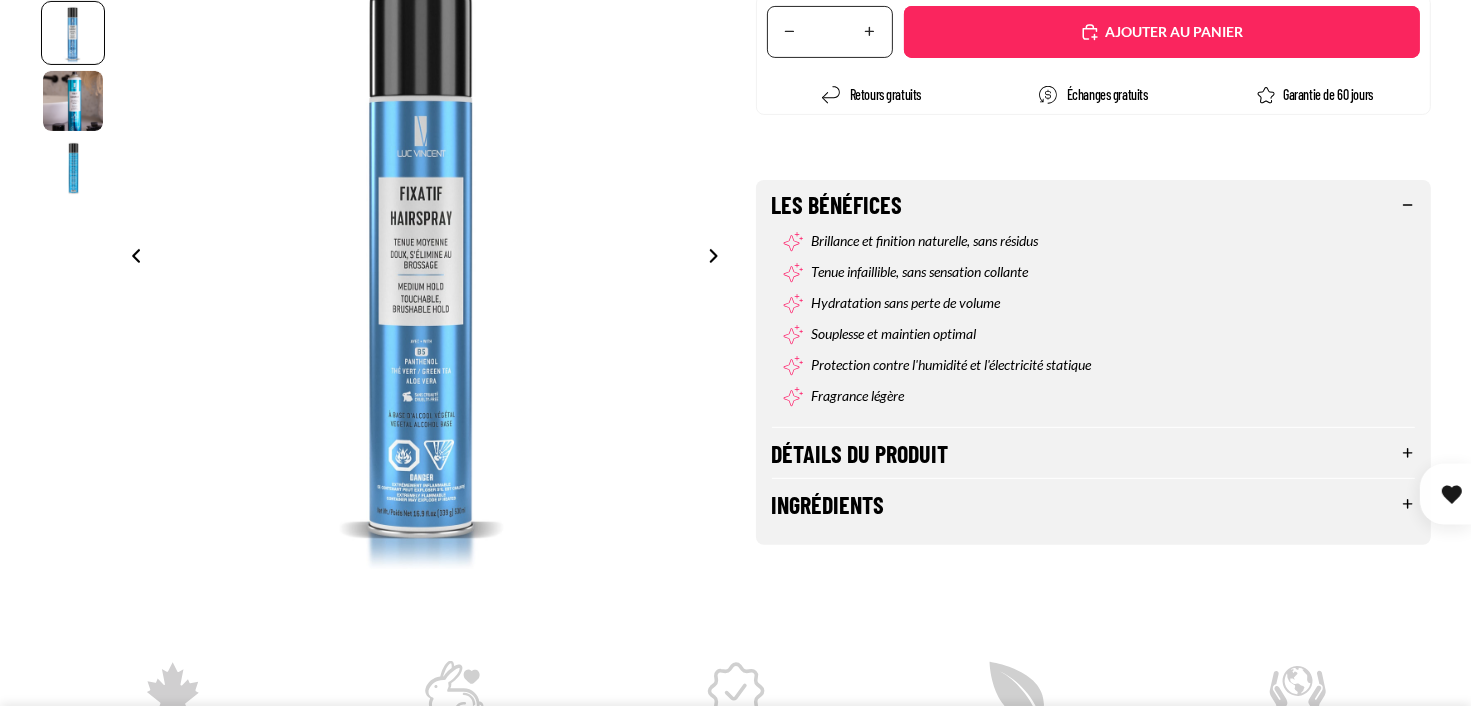 click on "Détails du produit" at bounding box center (1094, 453) 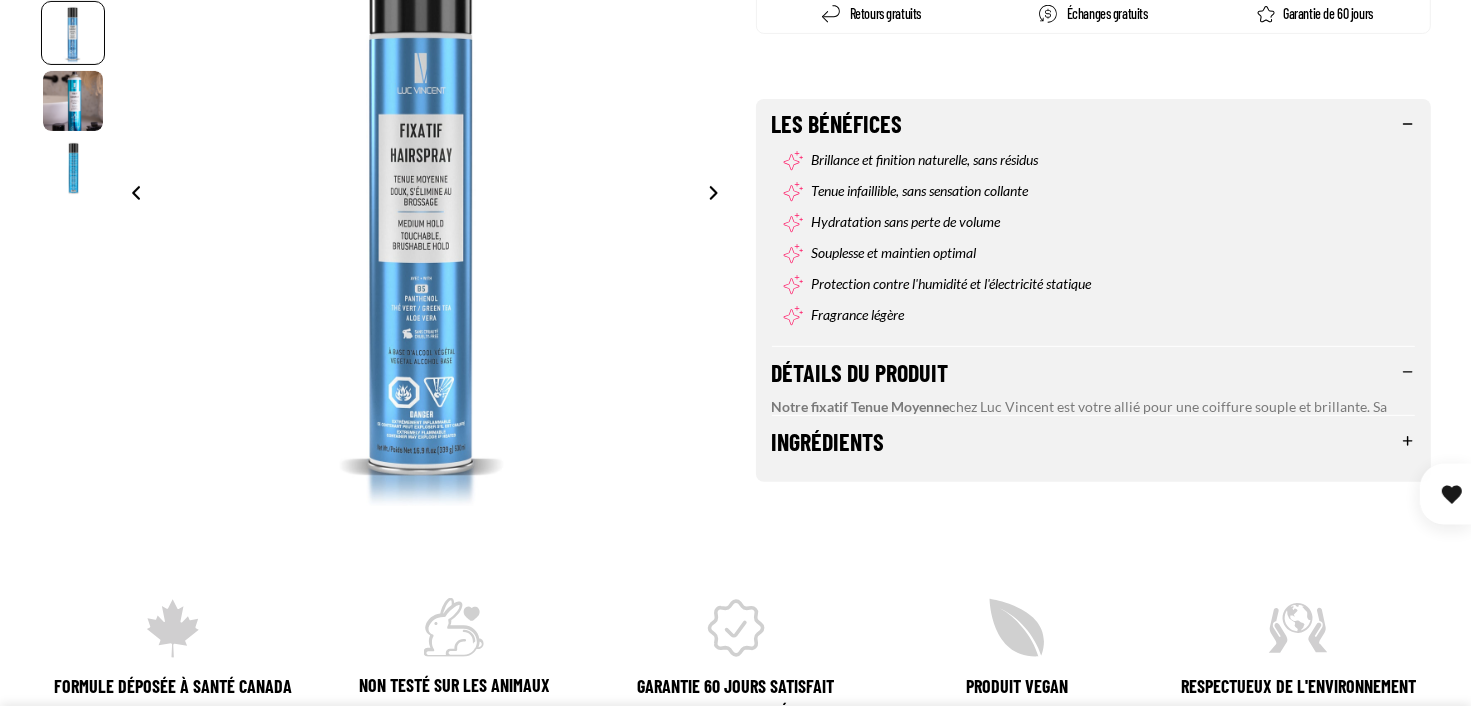 scroll, scrollTop: 666, scrollLeft: 0, axis: vertical 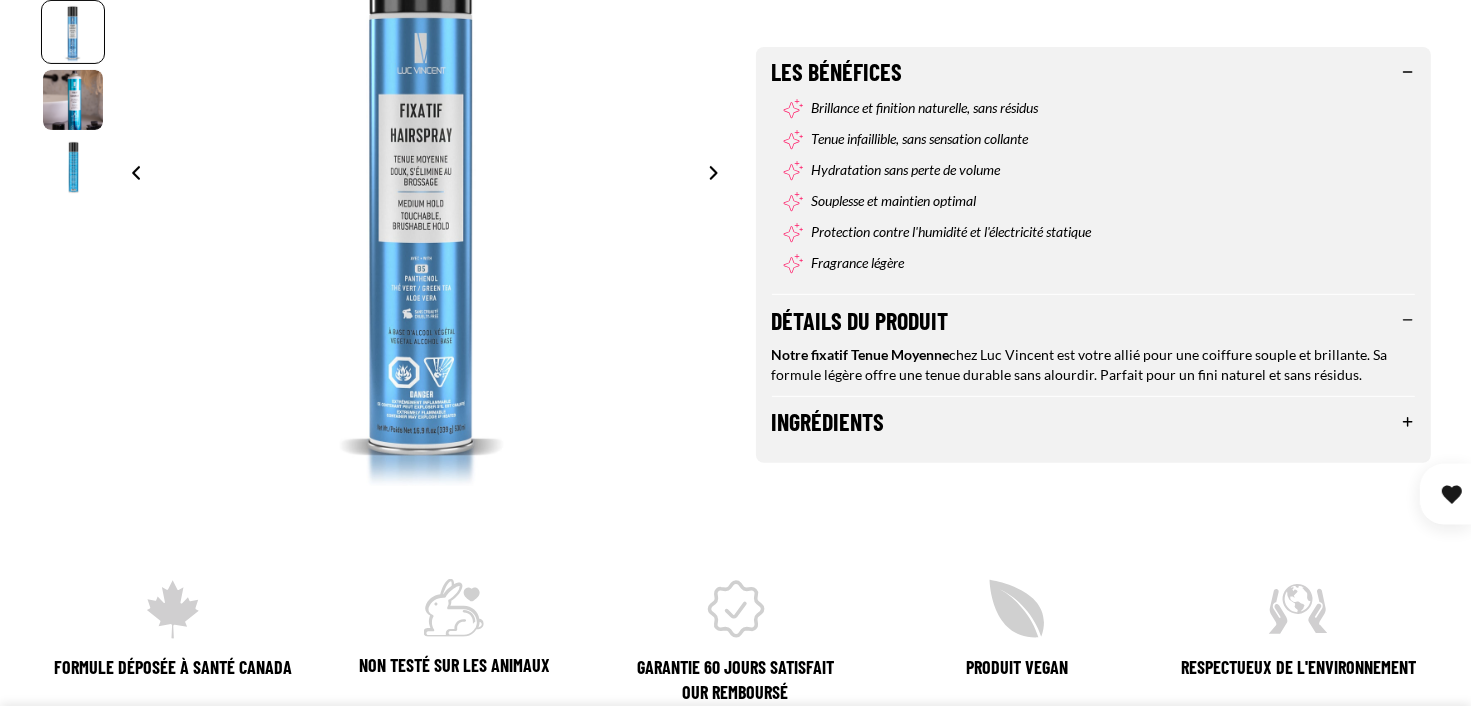 click on "Ingrédients" at bounding box center [1094, 422] 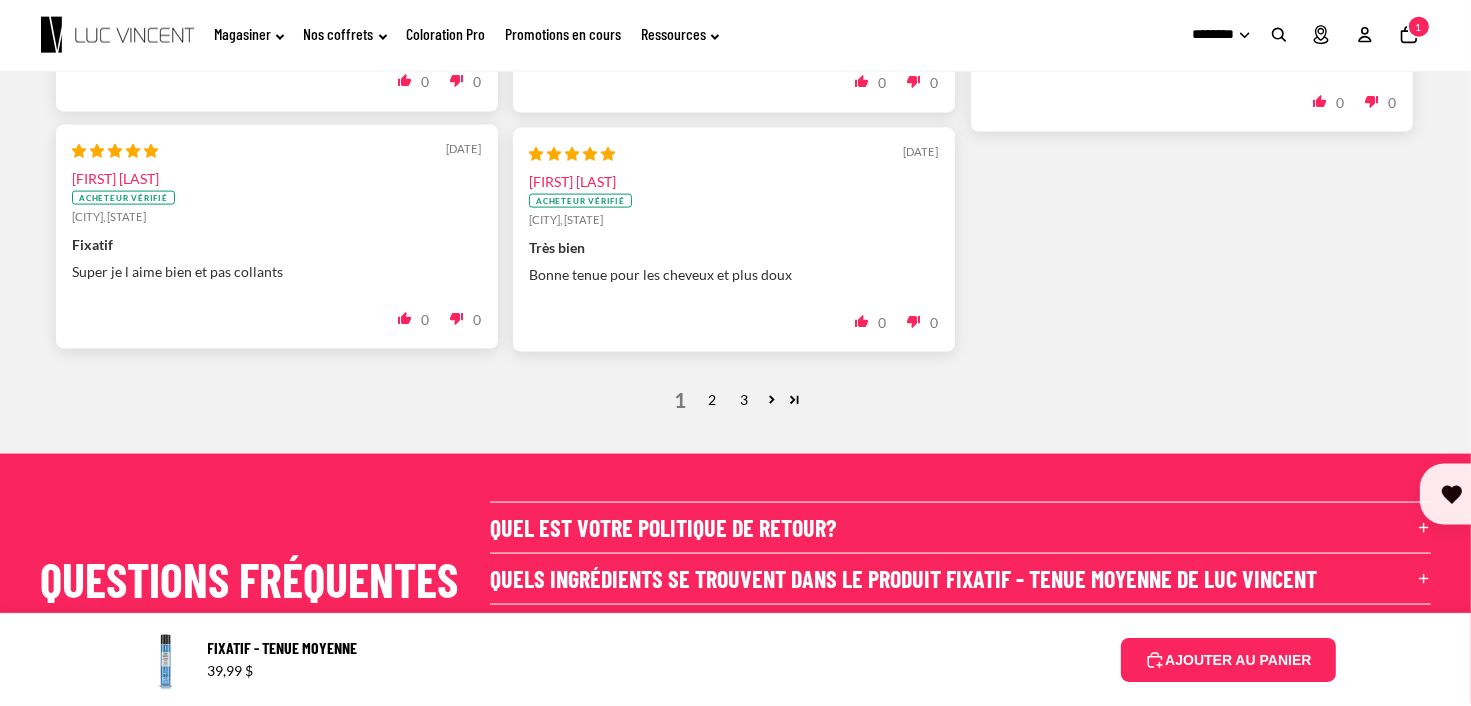 scroll, scrollTop: 2666, scrollLeft: 0, axis: vertical 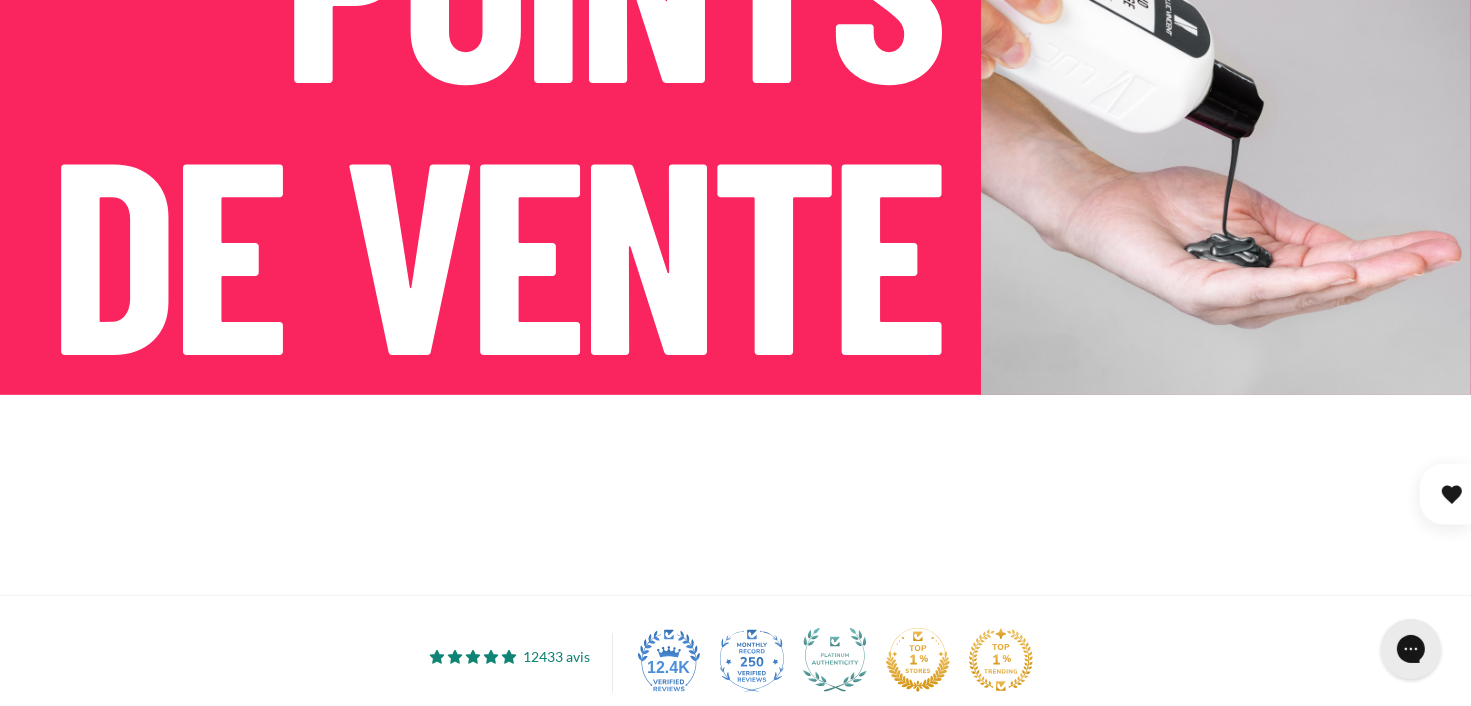 click at bounding box center [736, 495] 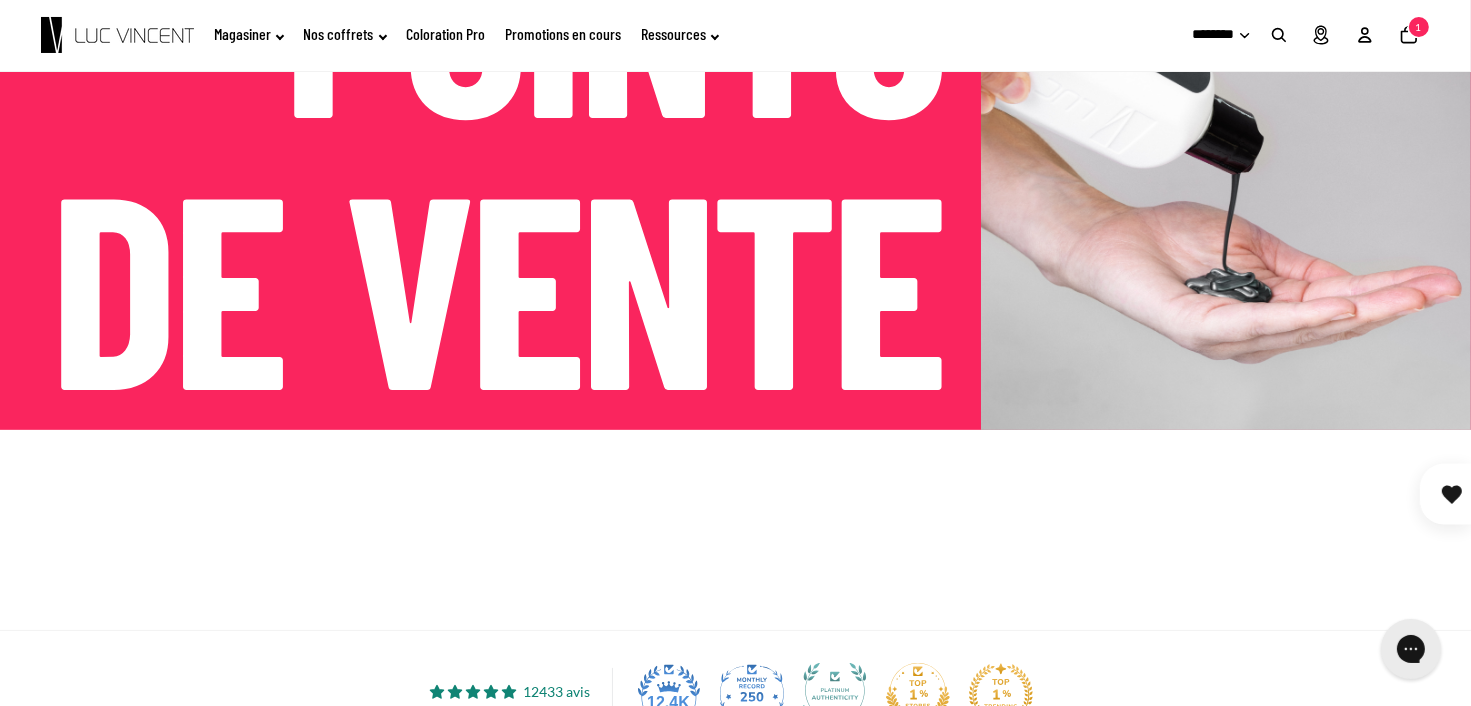 scroll, scrollTop: 0, scrollLeft: 0, axis: both 